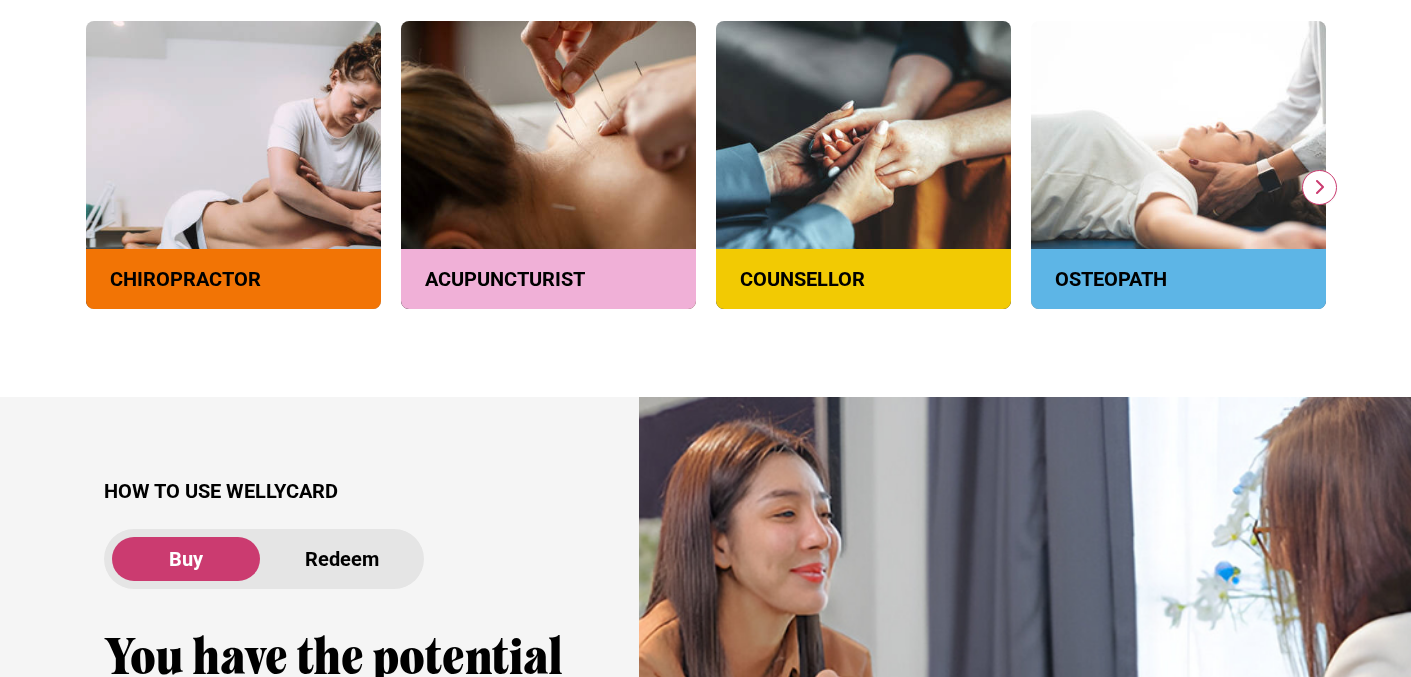 scroll, scrollTop: 900, scrollLeft: 0, axis: vertical 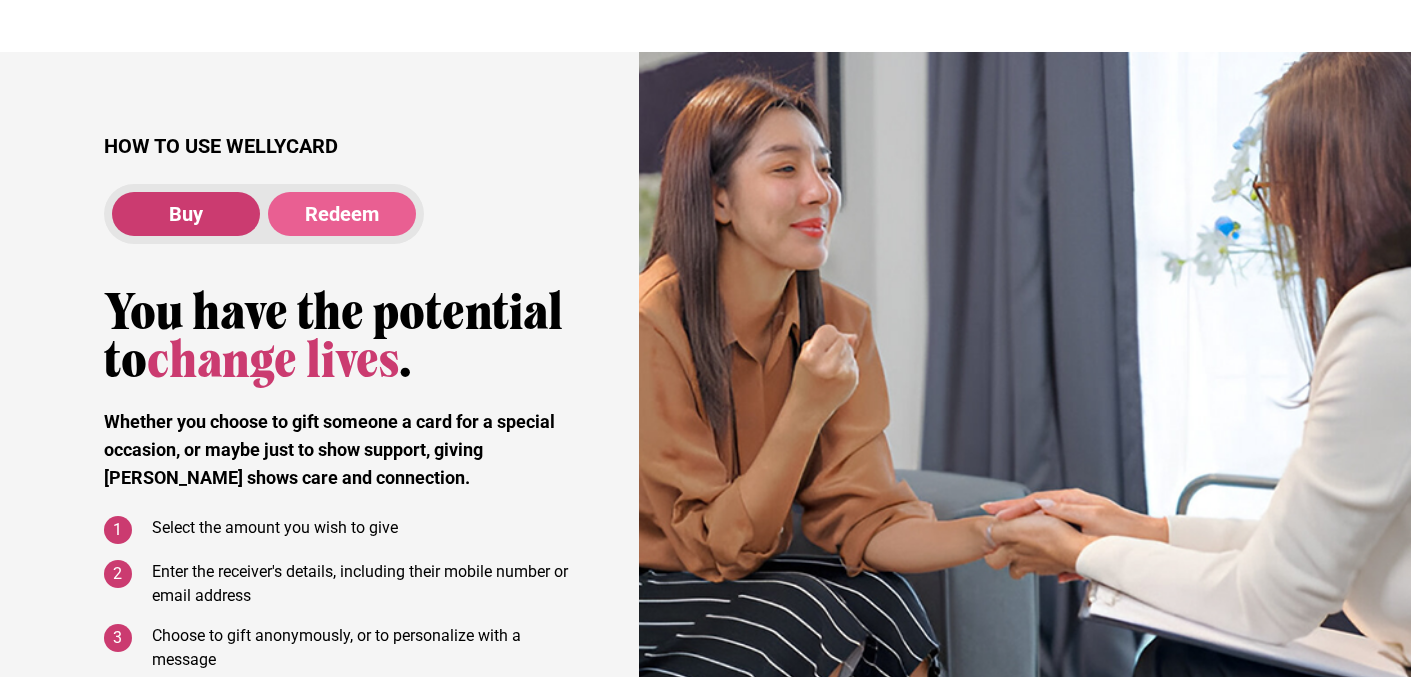 click on "Redeem" at bounding box center [342, 214] 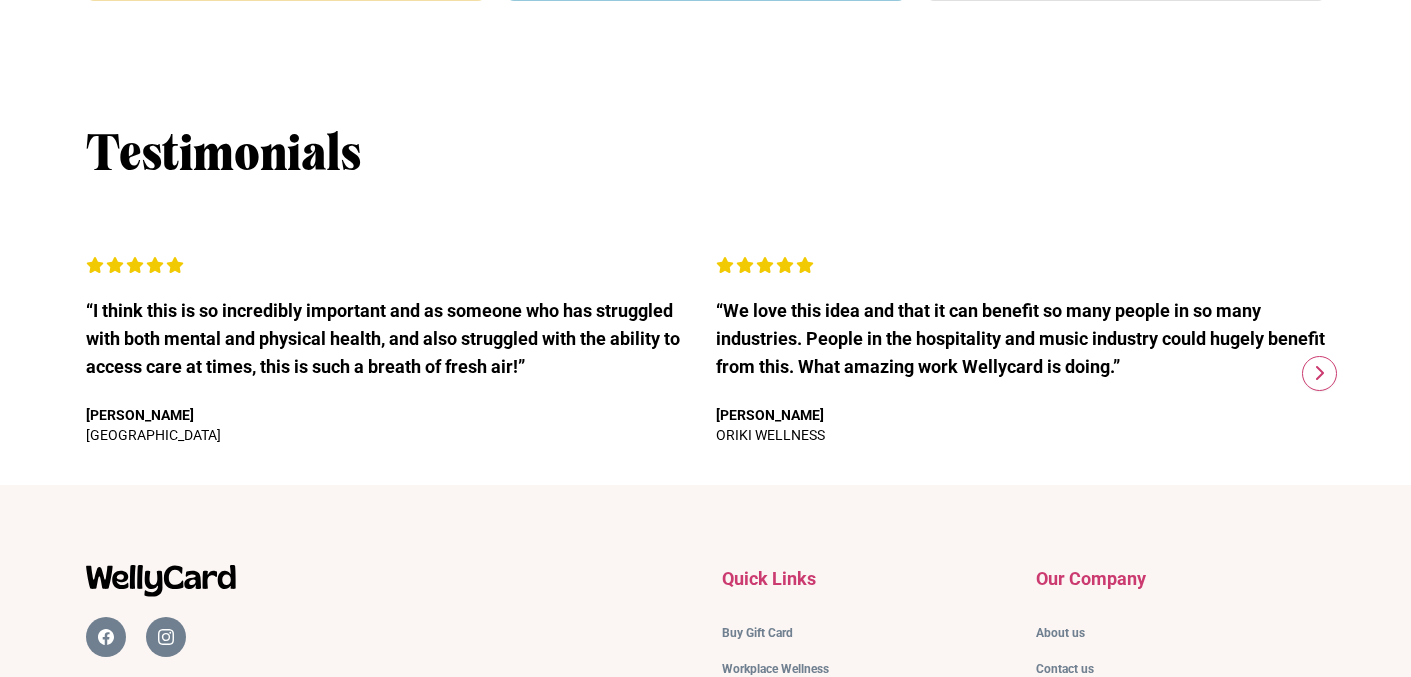 scroll, scrollTop: 4240, scrollLeft: 0, axis: vertical 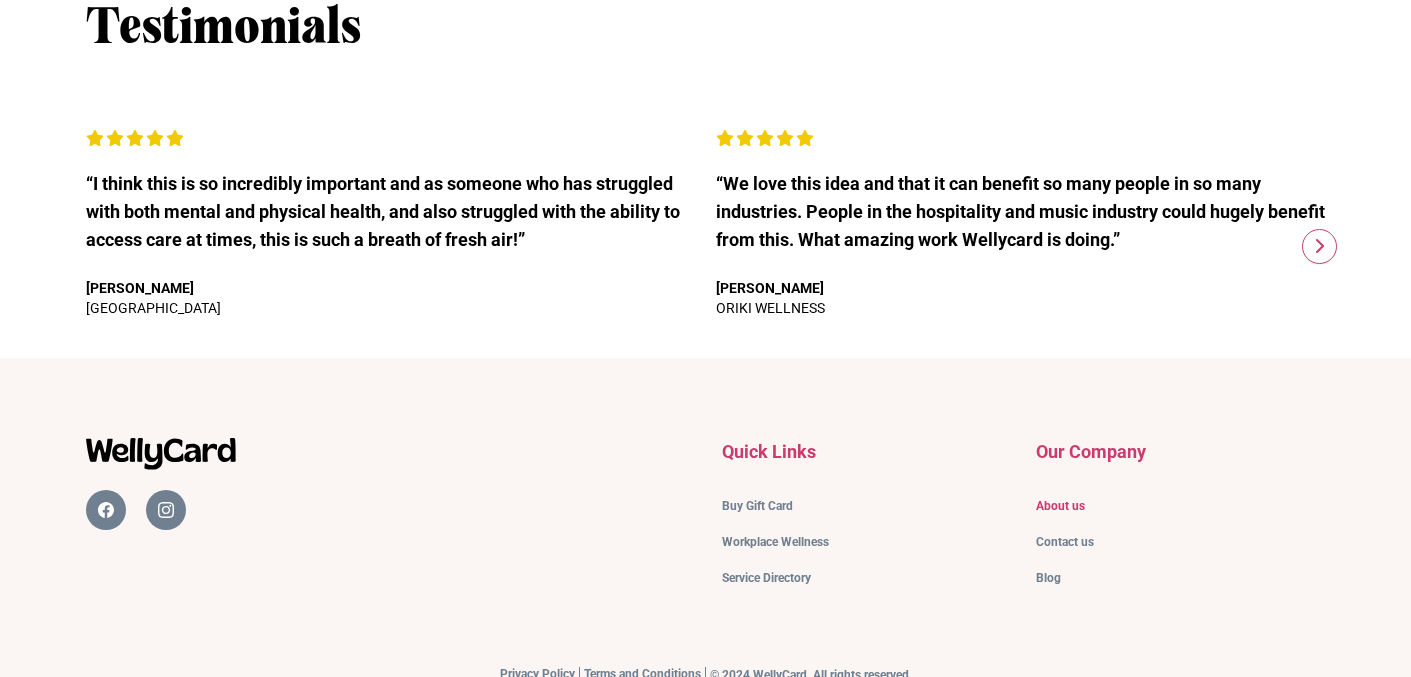 click on "About us" at bounding box center [1060, 506] 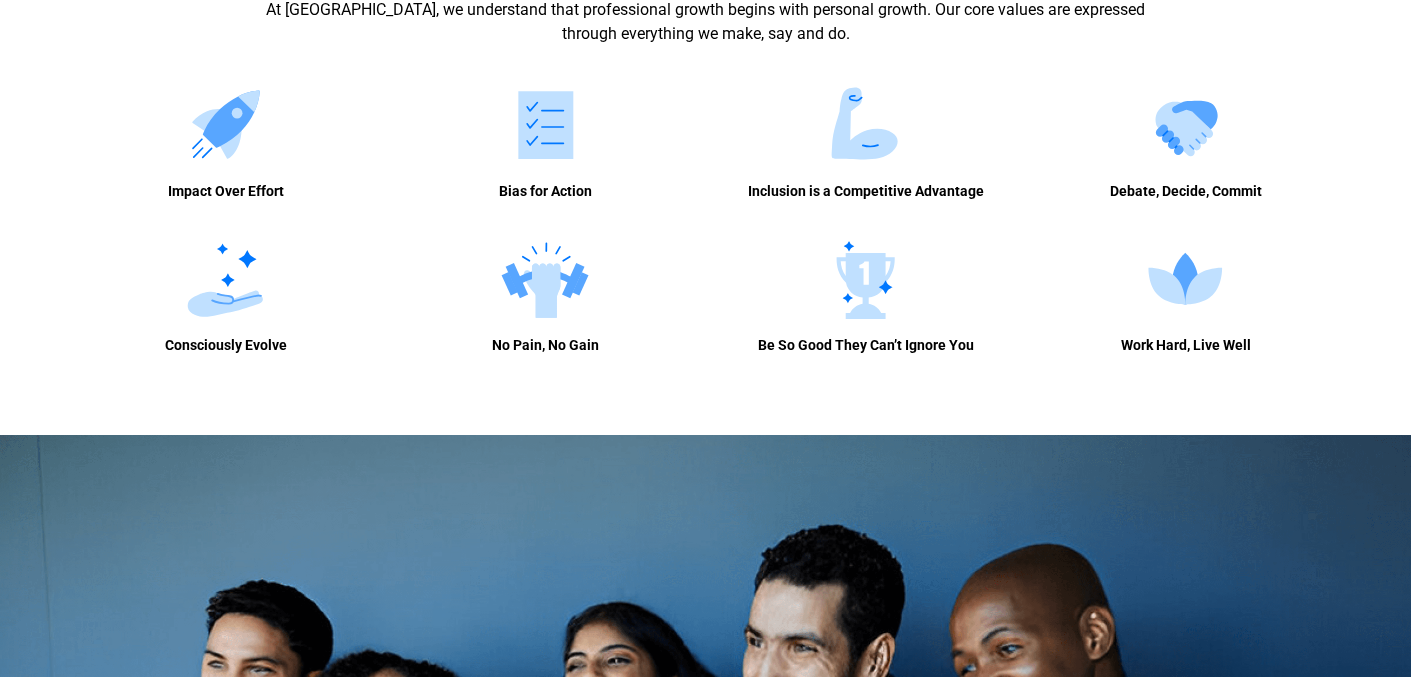 scroll, scrollTop: 0, scrollLeft: 0, axis: both 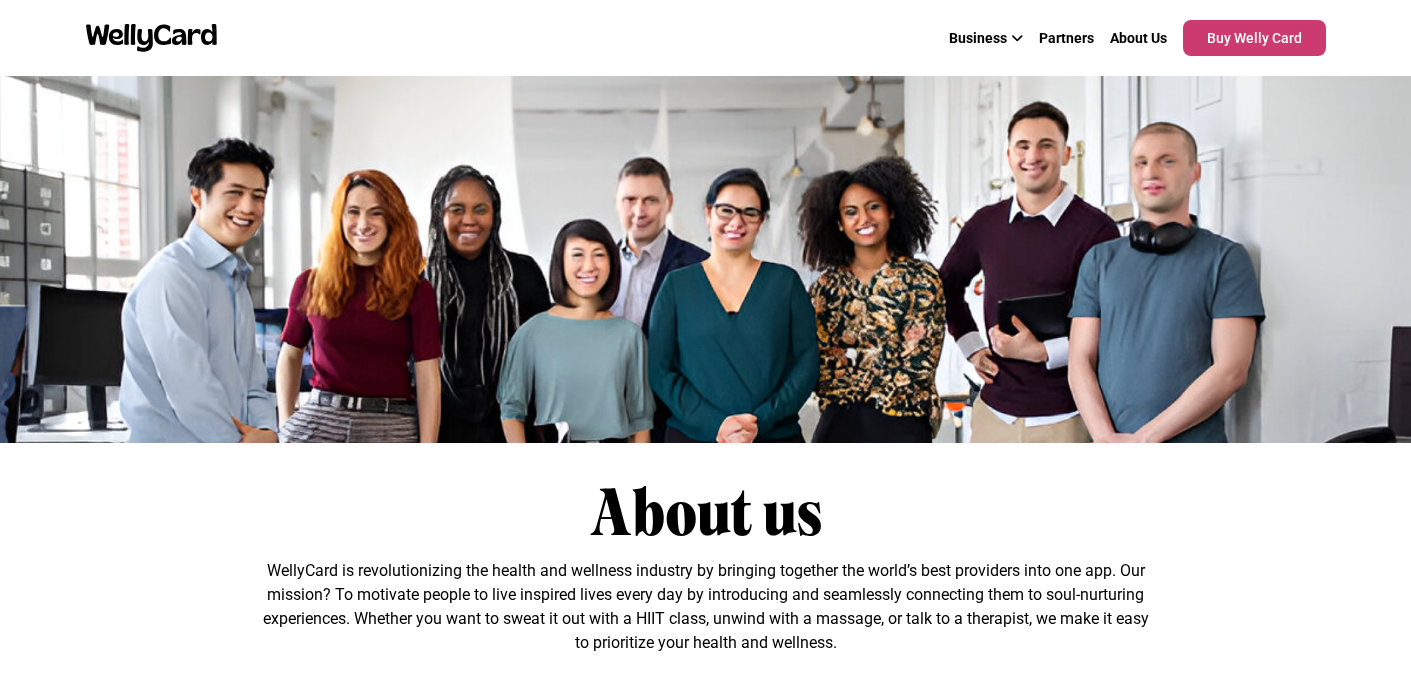 click at bounding box center [152, 37] 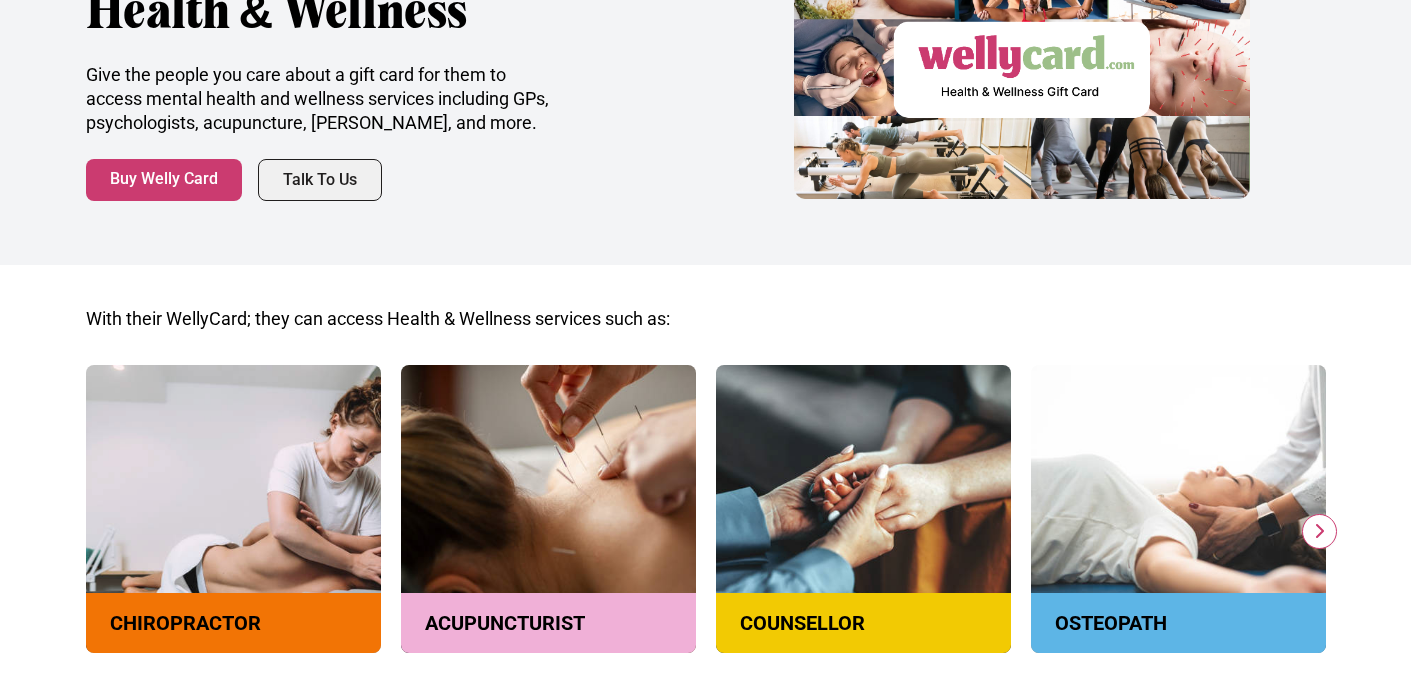 scroll, scrollTop: 186, scrollLeft: 0, axis: vertical 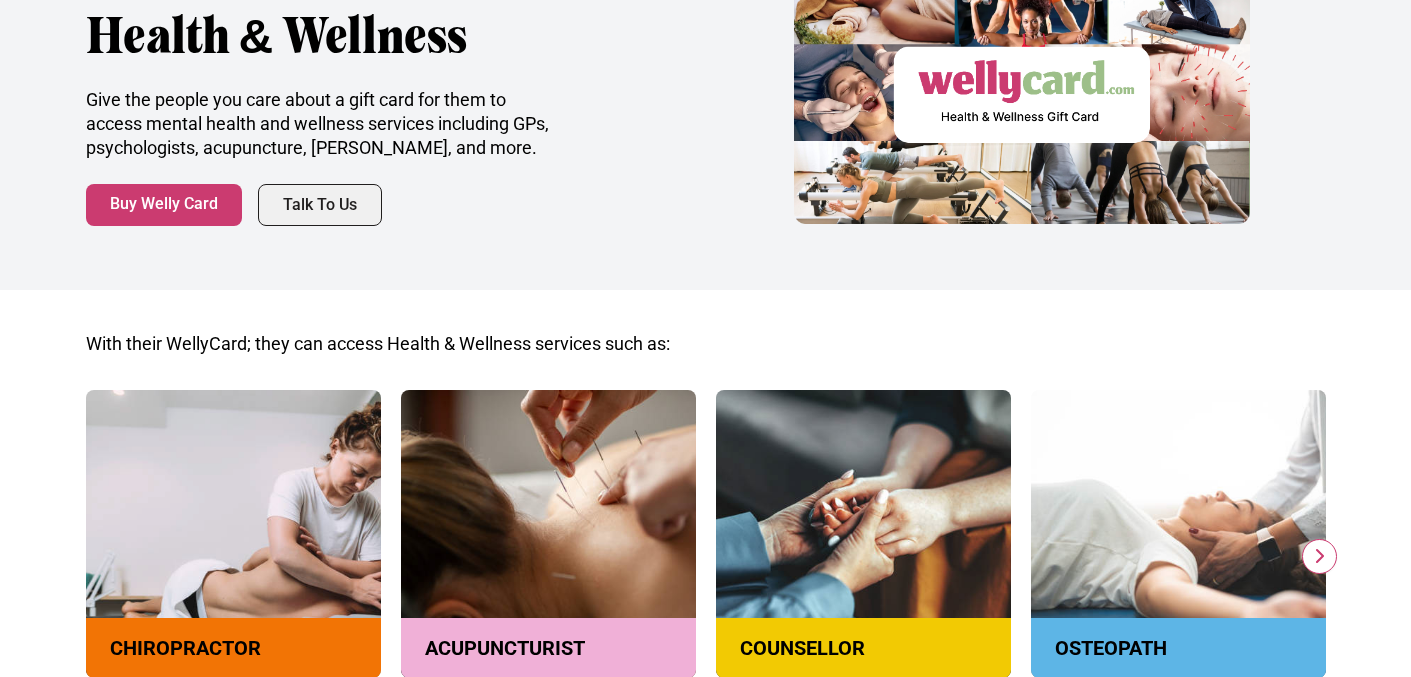 click on "chiropractor" at bounding box center (233, 534) 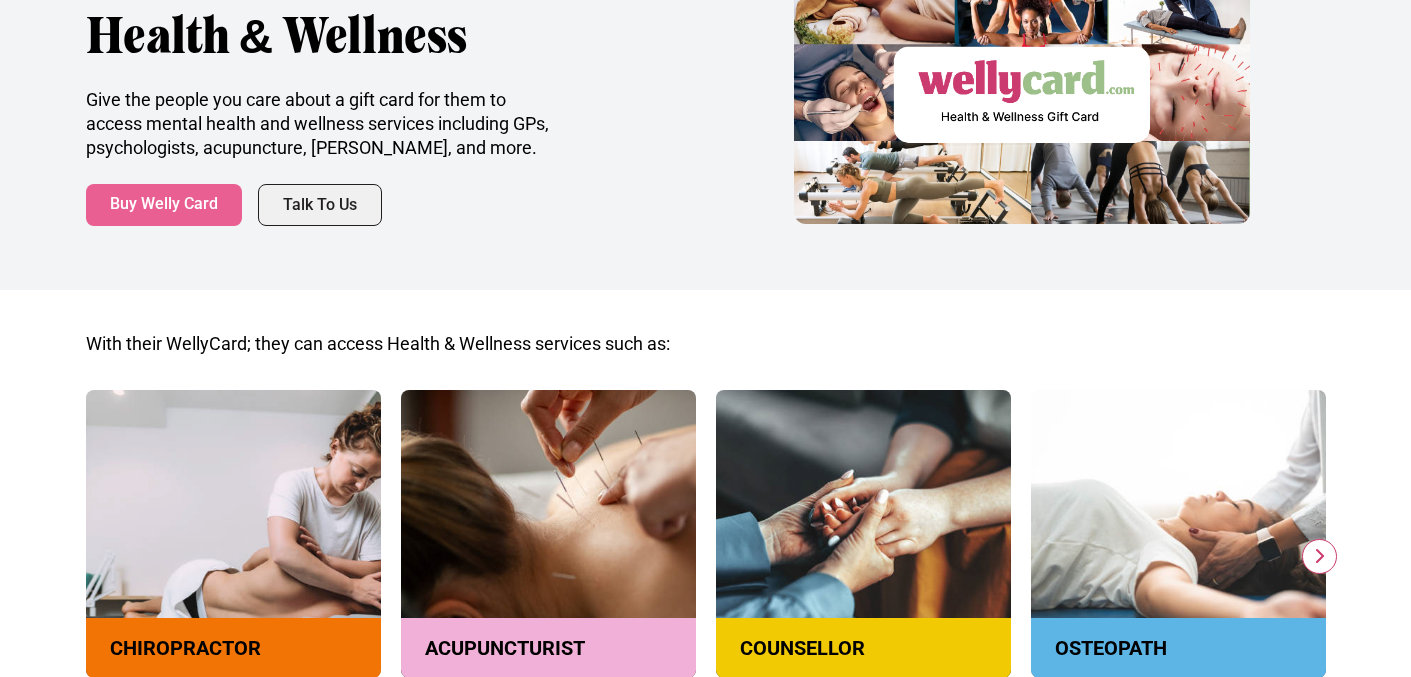 click on "Buy Welly Card" at bounding box center [164, 205] 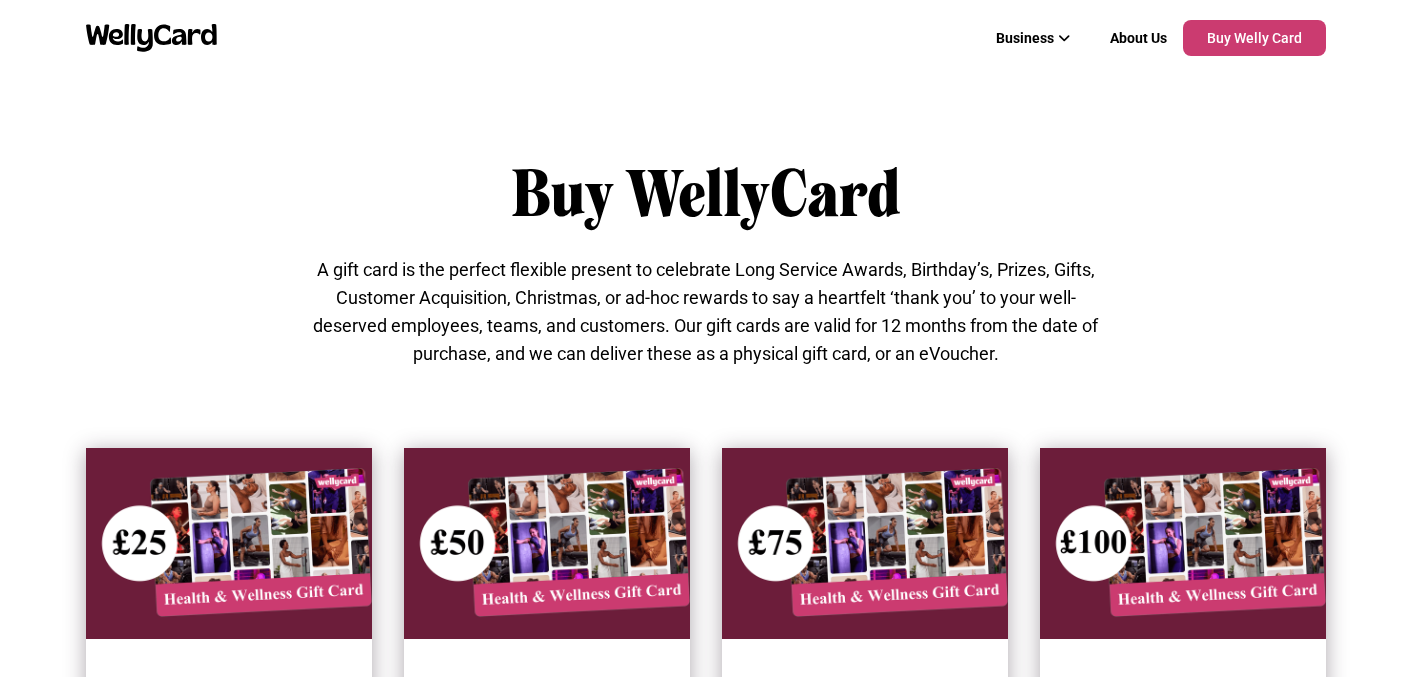 scroll, scrollTop: 0, scrollLeft: 0, axis: both 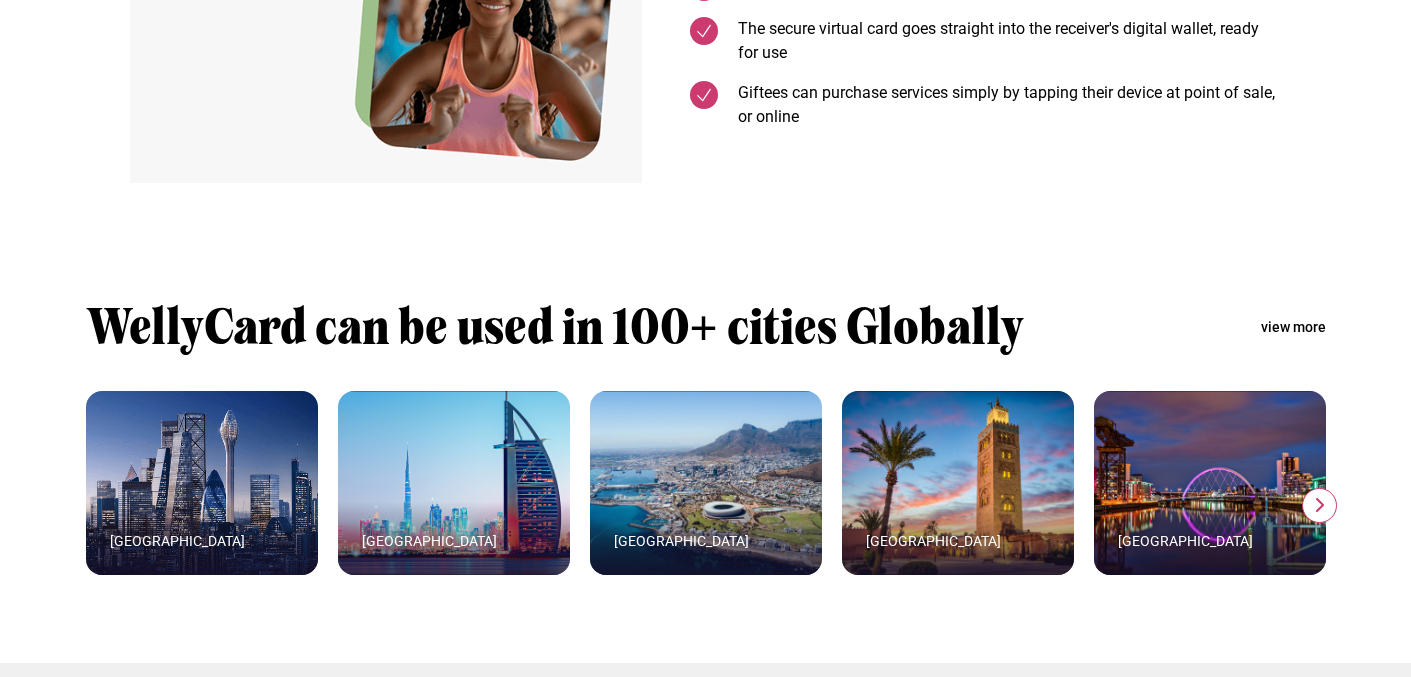click on "[GEOGRAPHIC_DATA]" at bounding box center (177, 541) 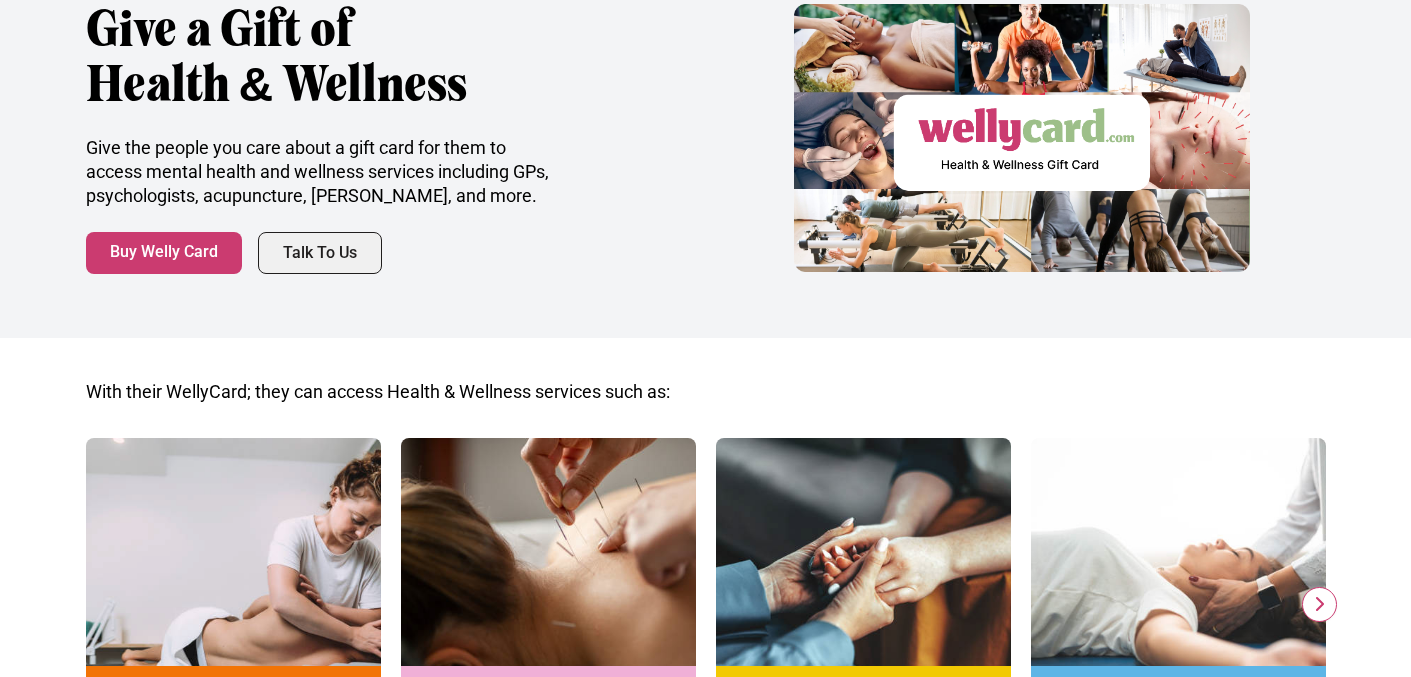 scroll, scrollTop: 0, scrollLeft: 0, axis: both 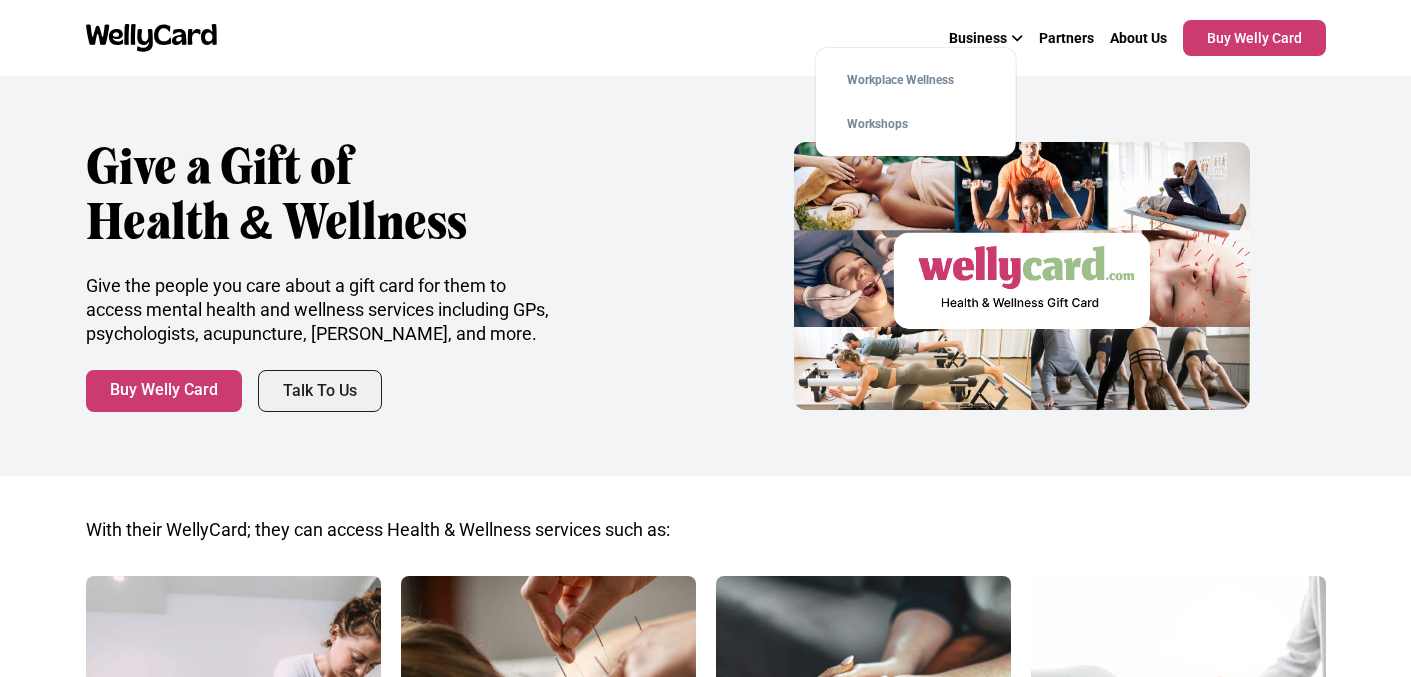 click on "Workplace Wellness" at bounding box center [900, 80] 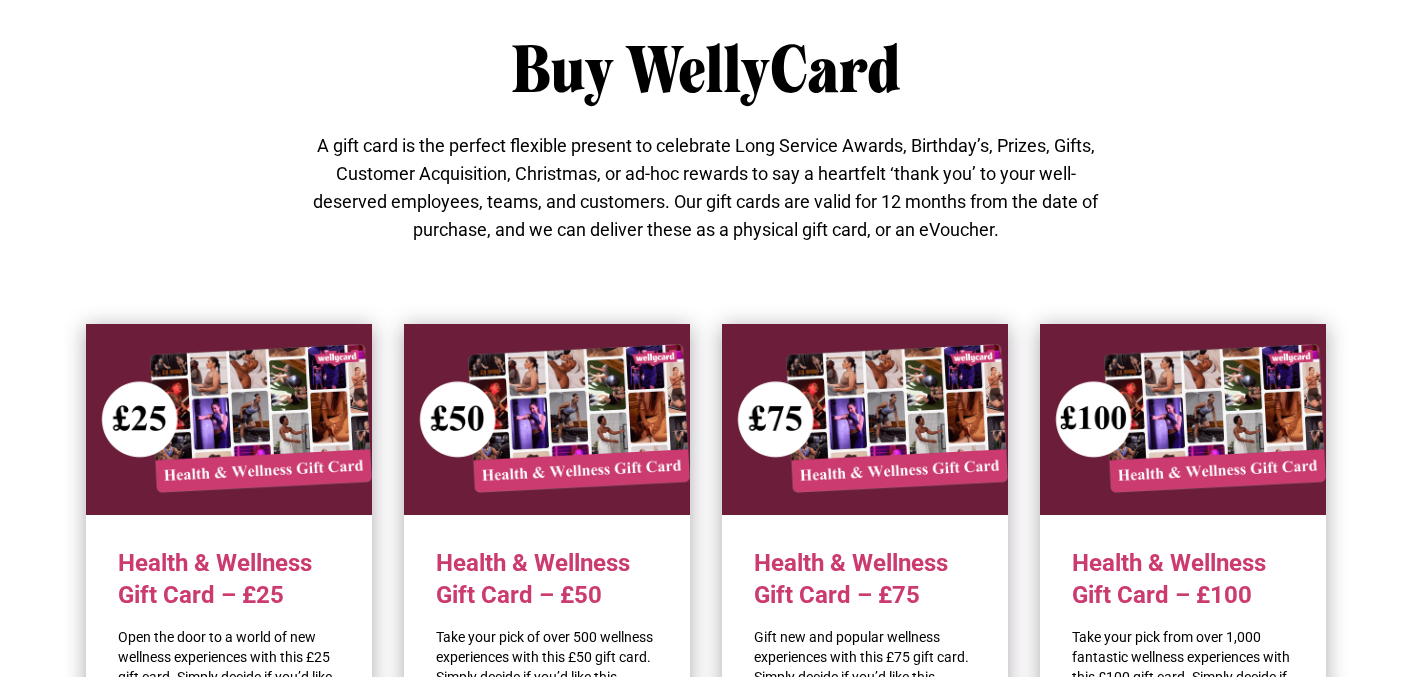 scroll, scrollTop: 75, scrollLeft: 0, axis: vertical 